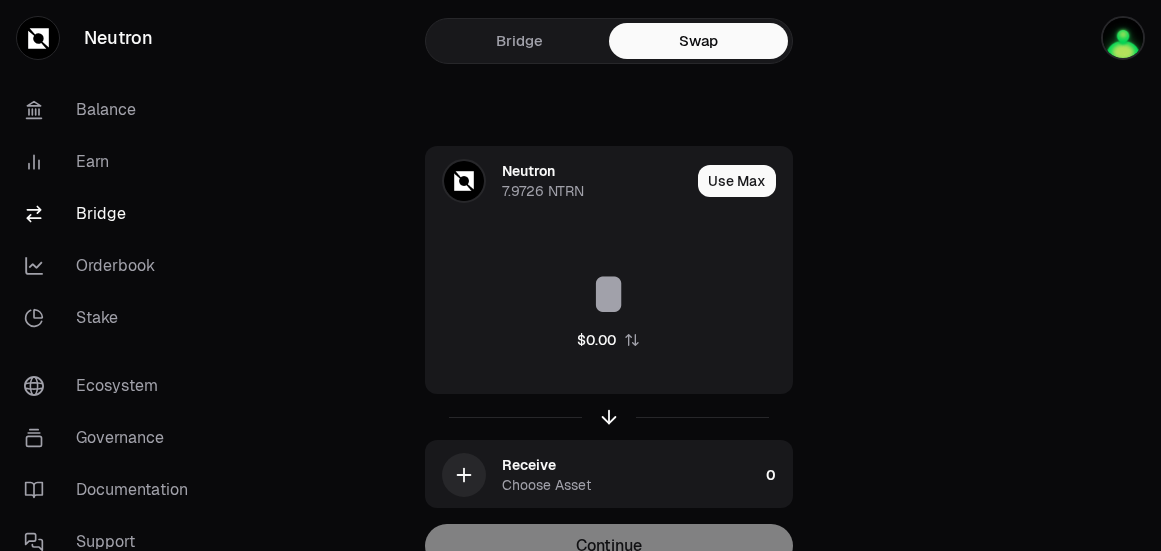 scroll, scrollTop: 97, scrollLeft: 0, axis: vertical 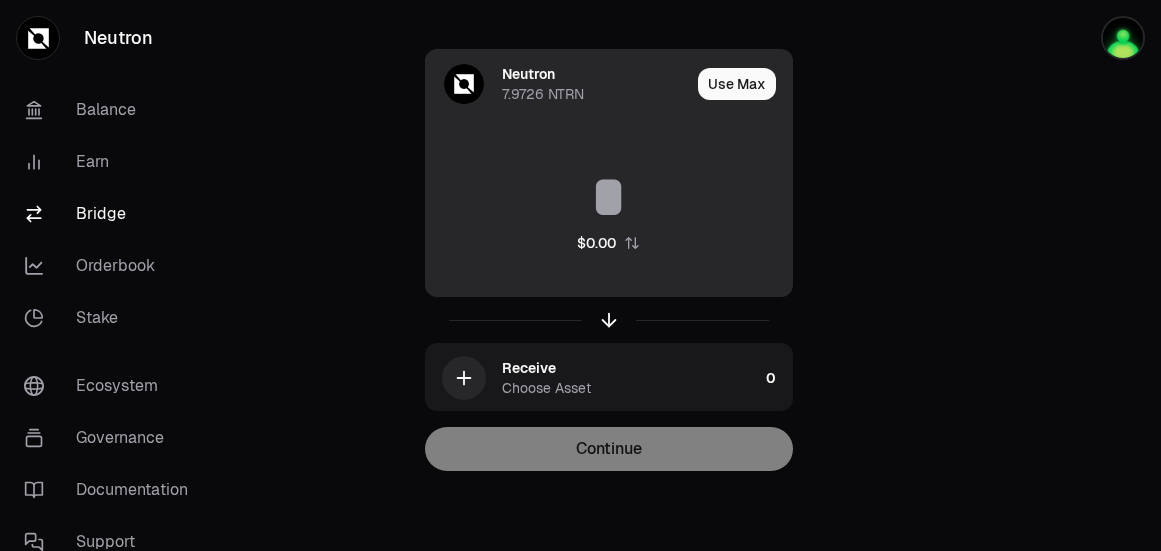 drag, startPoint x: 0, startPoint y: 0, endPoint x: 553, endPoint y: 95, distance: 561.1007 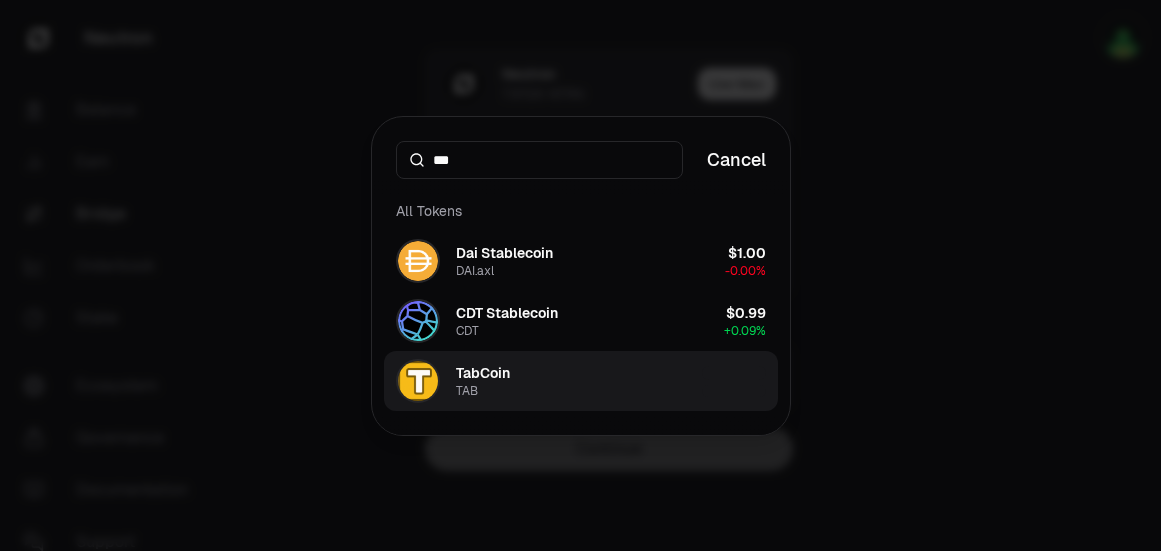 type on "***" 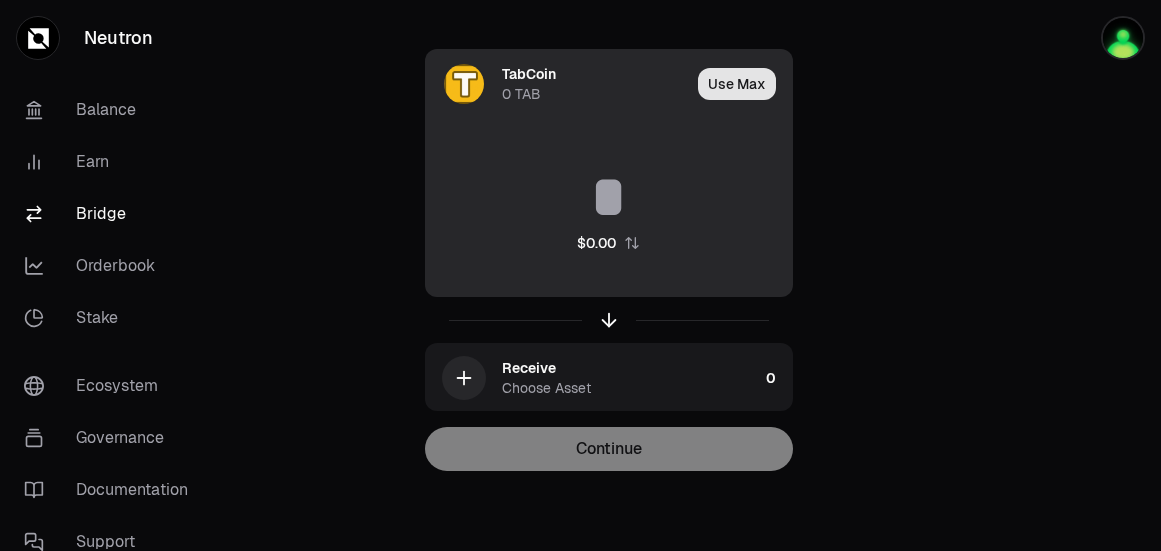 click on "Bridge Swap TabCoin 0 TAB Use Max $0.00 Receive Choose Asset 0 Continue" at bounding box center [609, 227] 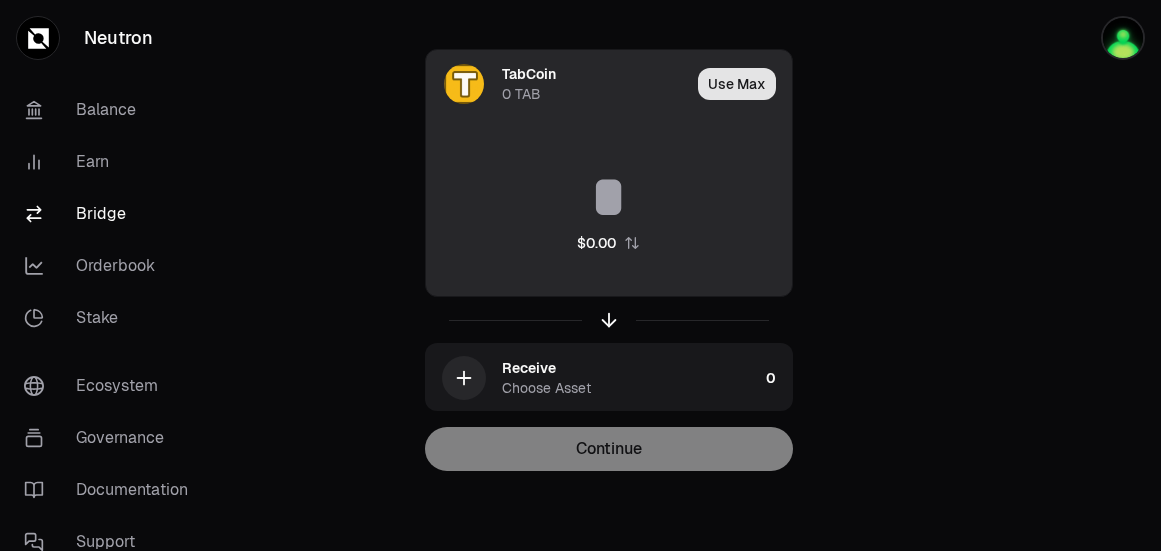 click on "Use Max" at bounding box center [737, 84] 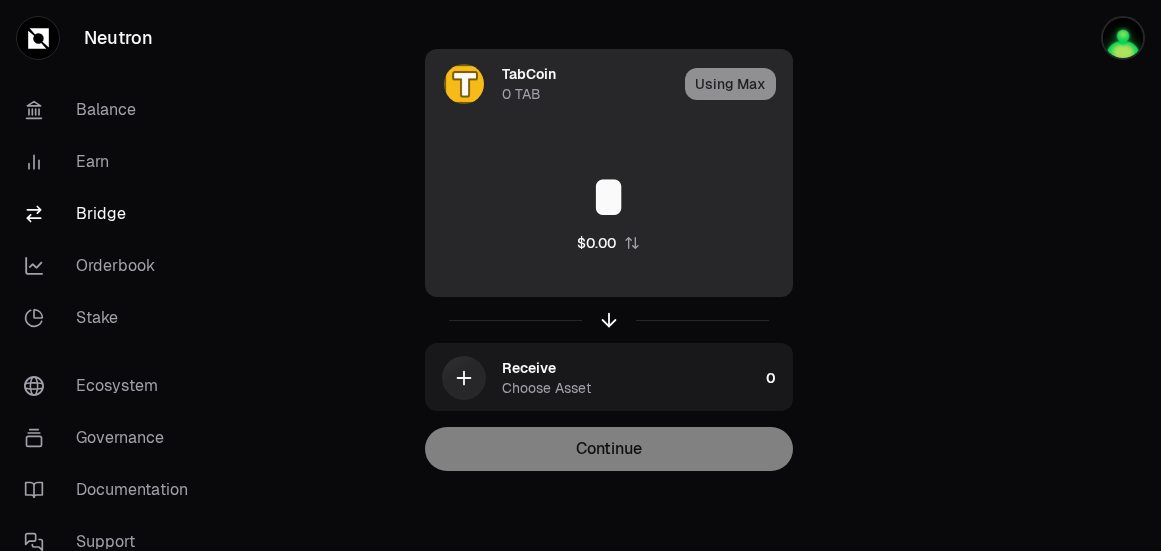 click on "Using Max" at bounding box center (738, 84) 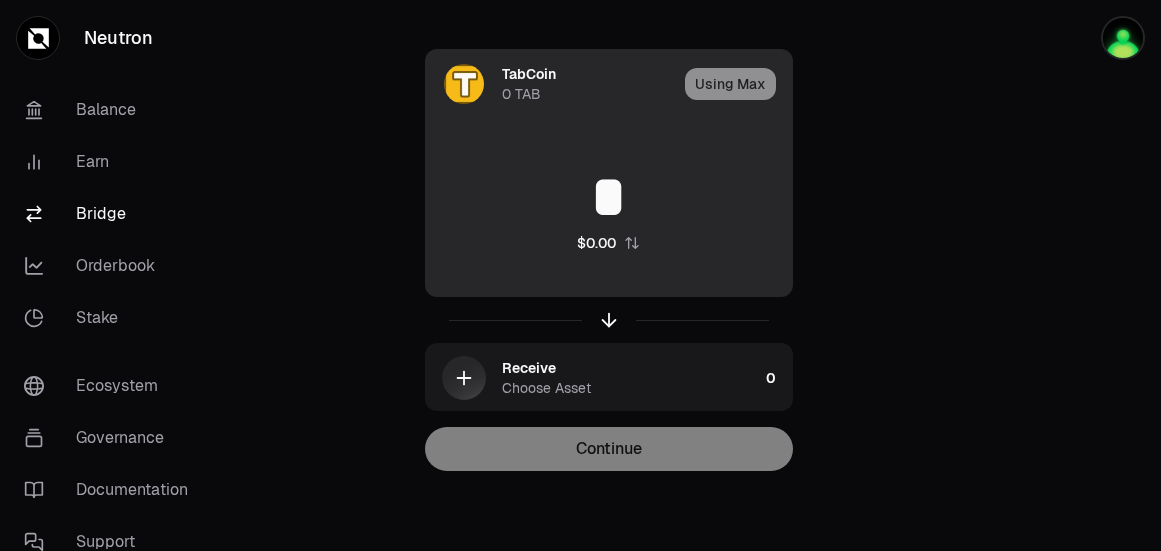 click on "Using Max" at bounding box center (738, 84) 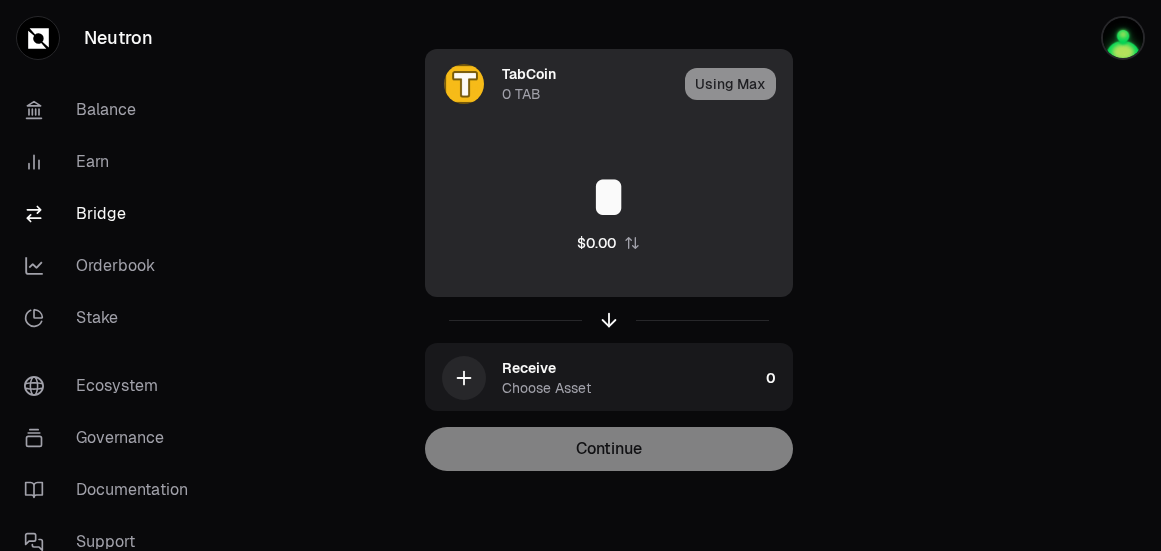 click on "Using Max" at bounding box center [738, 84] 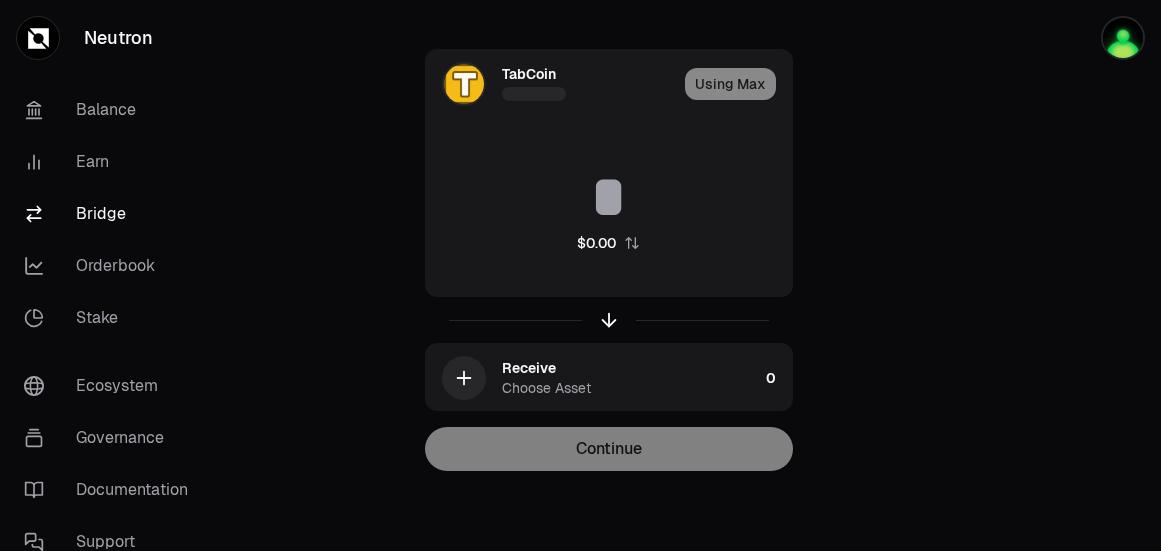 type on "*" 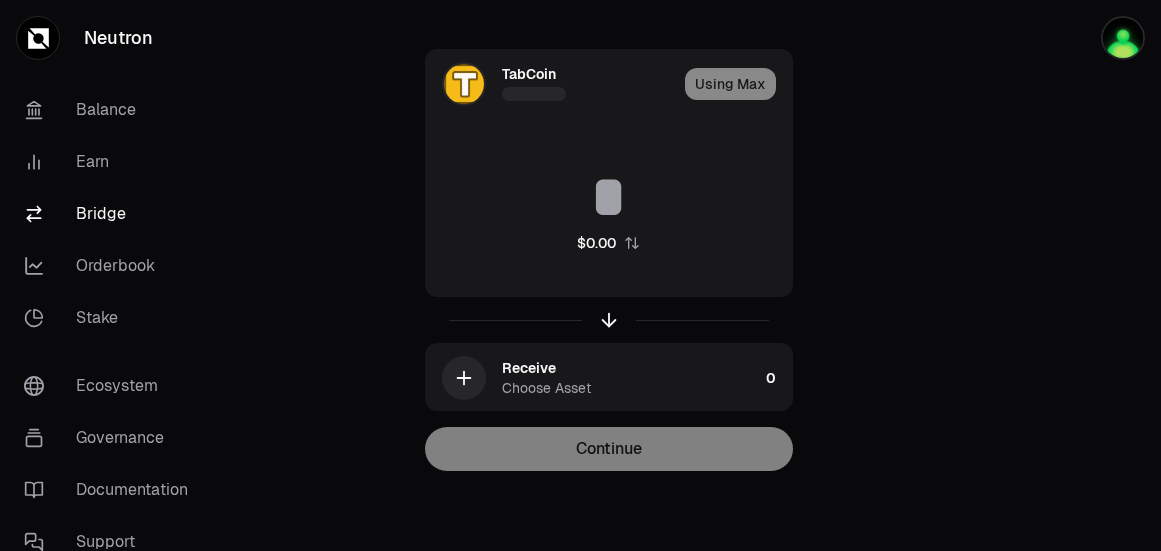 type on "*" 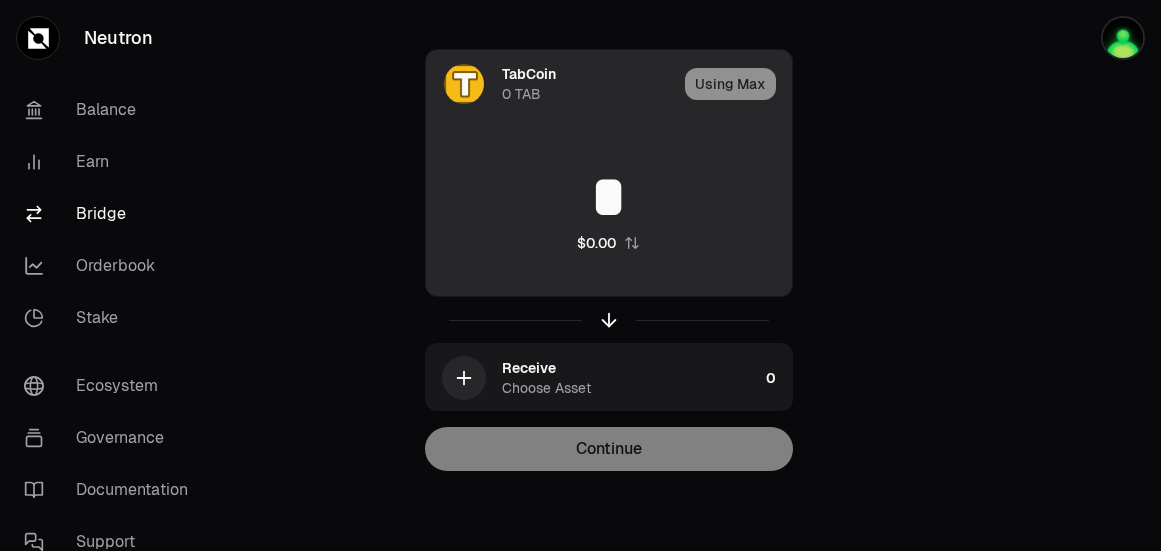 click on "*" at bounding box center [609, 197] 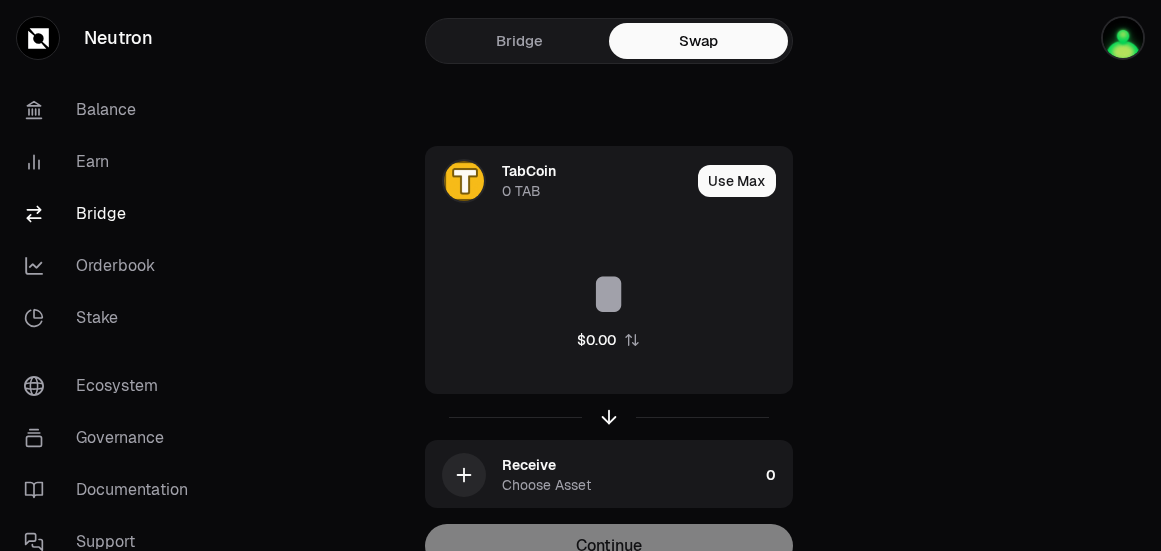 scroll, scrollTop: 37, scrollLeft: 0, axis: vertical 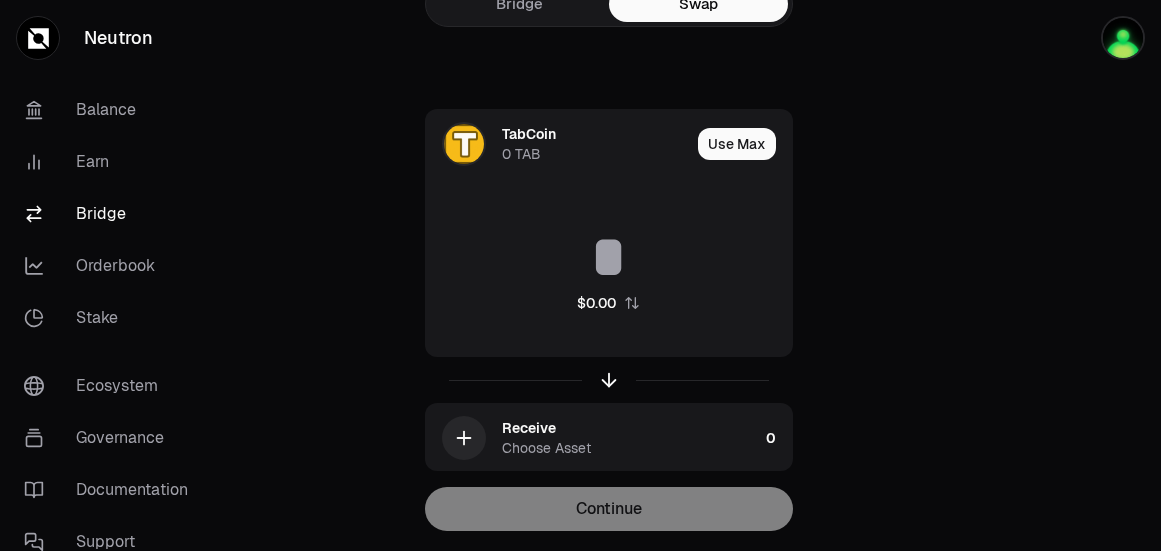 click on "Bridge Swap TabCoin 0 TAB Use Max $0.00 Receive Choose Asset 0 Continue" at bounding box center (609, 287) 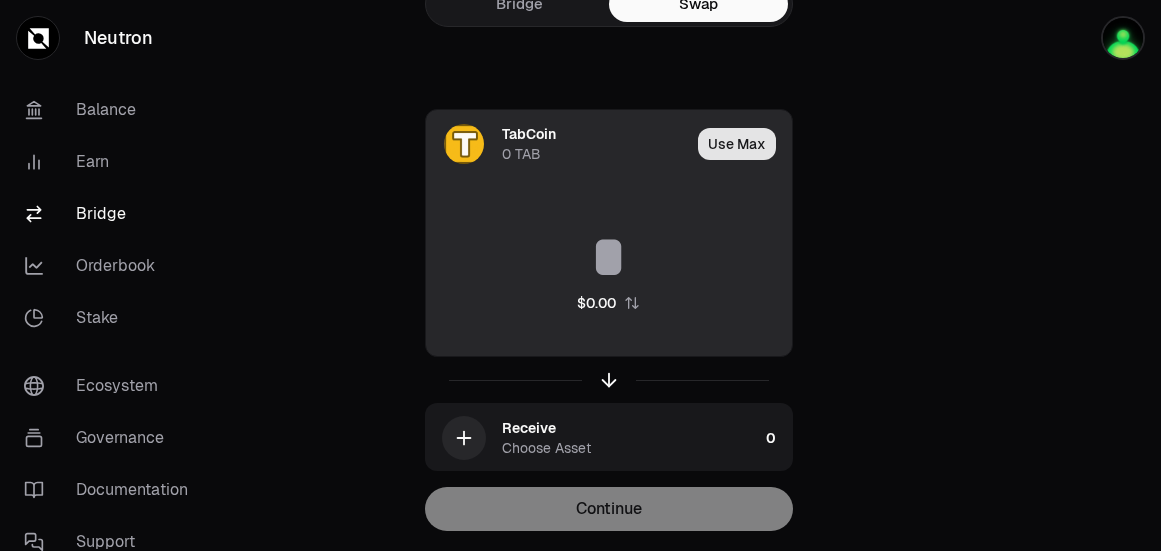 click on "Use Max" at bounding box center [737, 144] 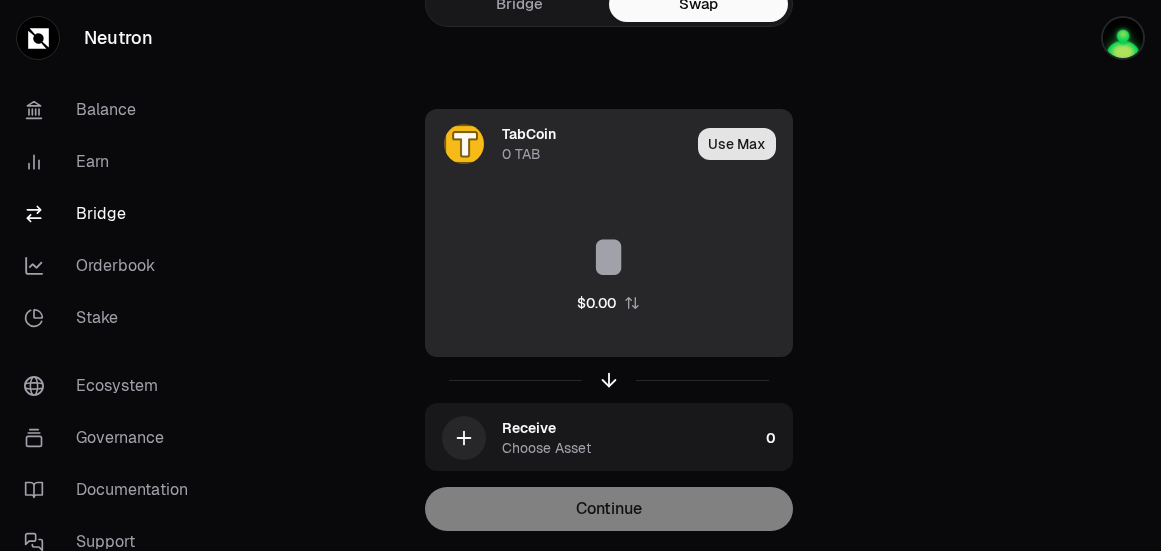 type on "*" 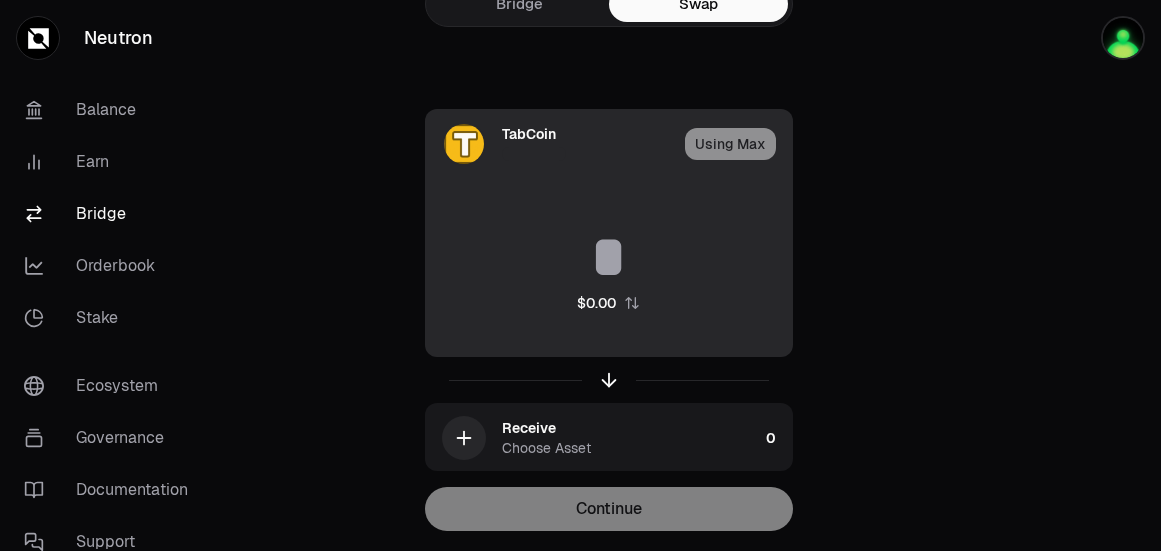 click on "$0.00" at bounding box center (609, 270) 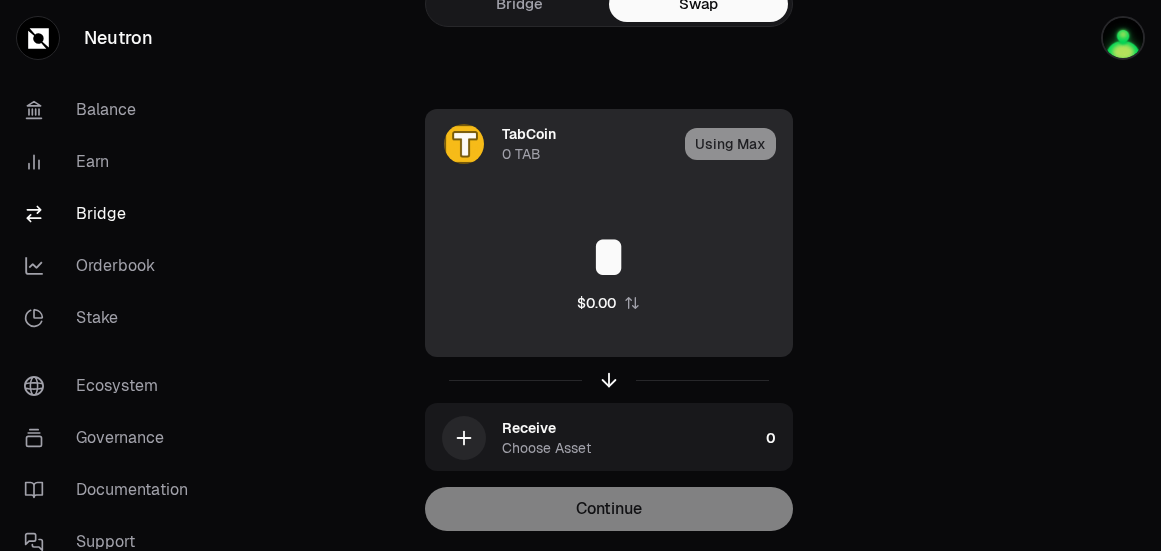 click on "Using Max" at bounding box center (738, 144) 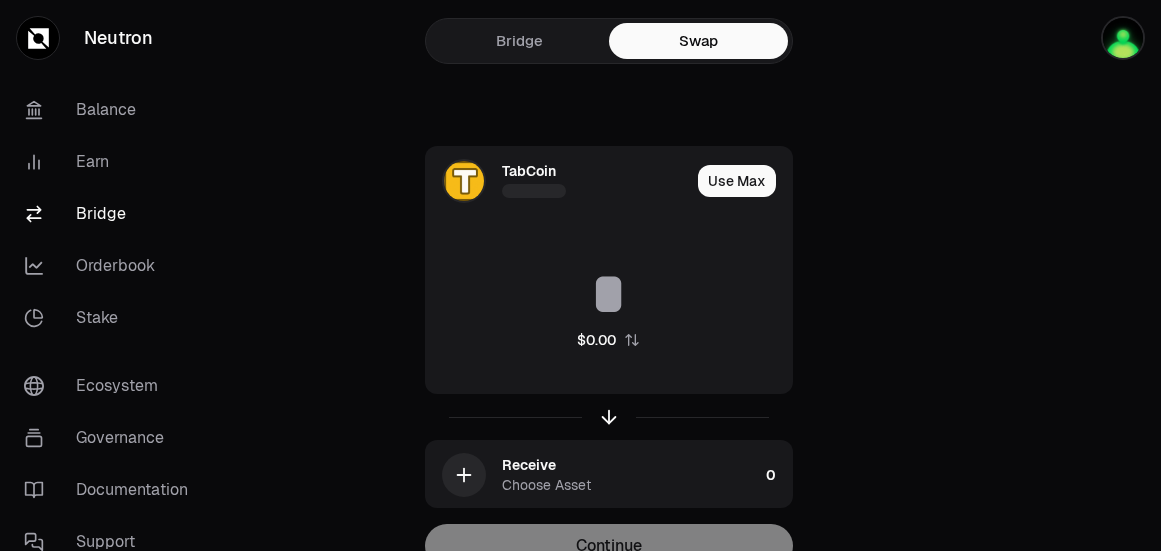 scroll, scrollTop: 37, scrollLeft: 0, axis: vertical 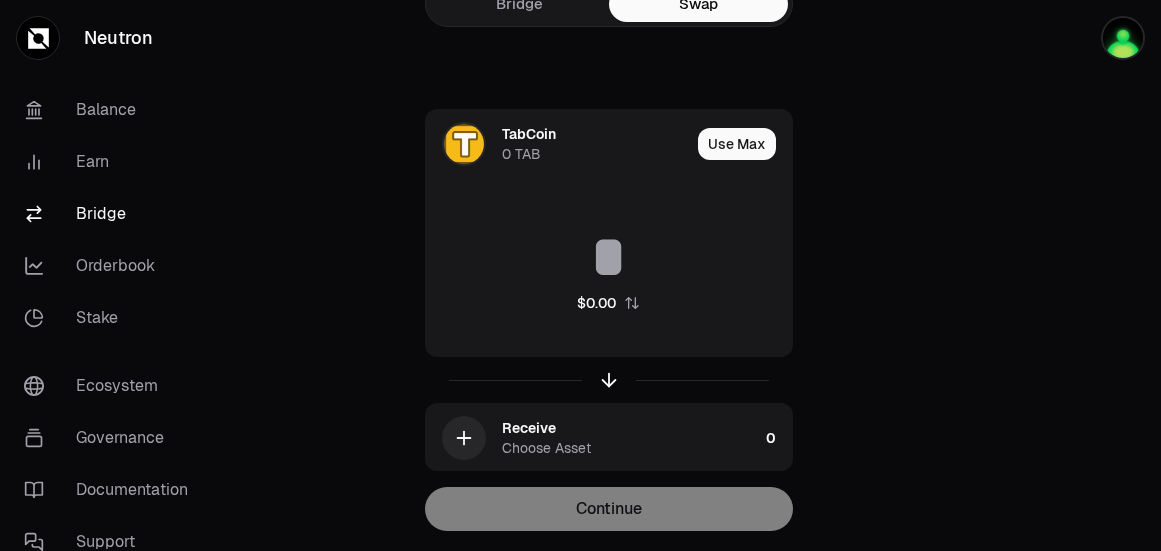 click on "TabCoin 0 TAB Use Max $0.00 Receive Choose Asset 0 Continue" at bounding box center [609, 320] 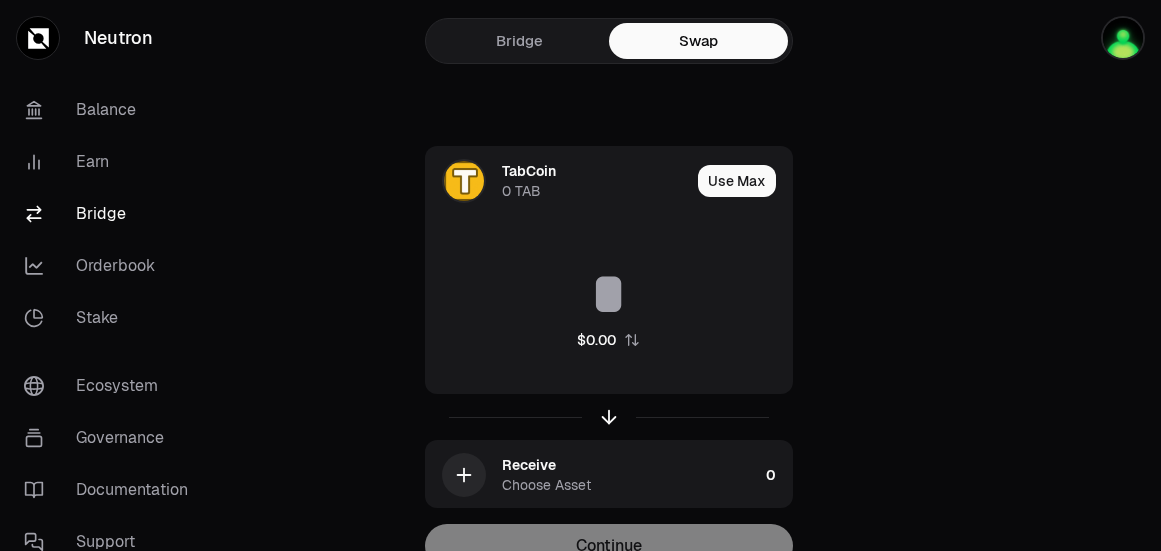 scroll, scrollTop: 37, scrollLeft: 0, axis: vertical 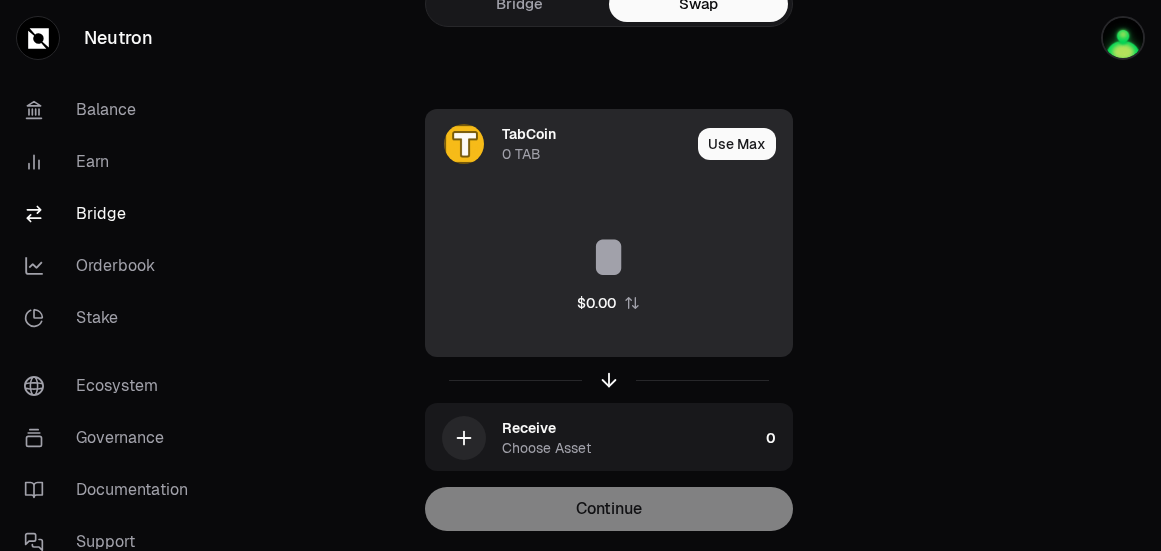 click on "$0.00" at bounding box center [609, 270] 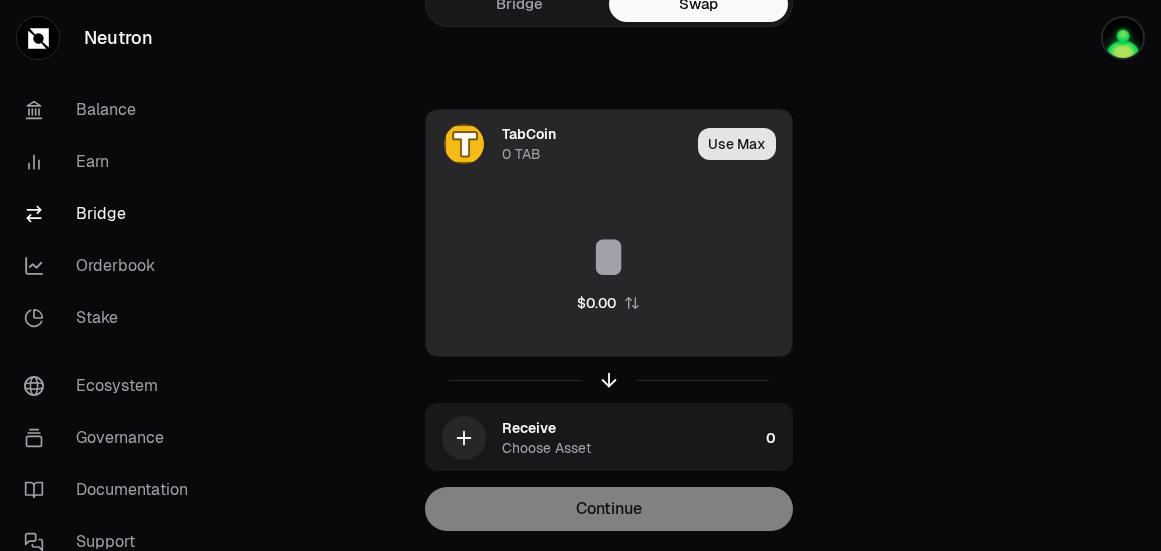 click on "Use Max" at bounding box center (737, 144) 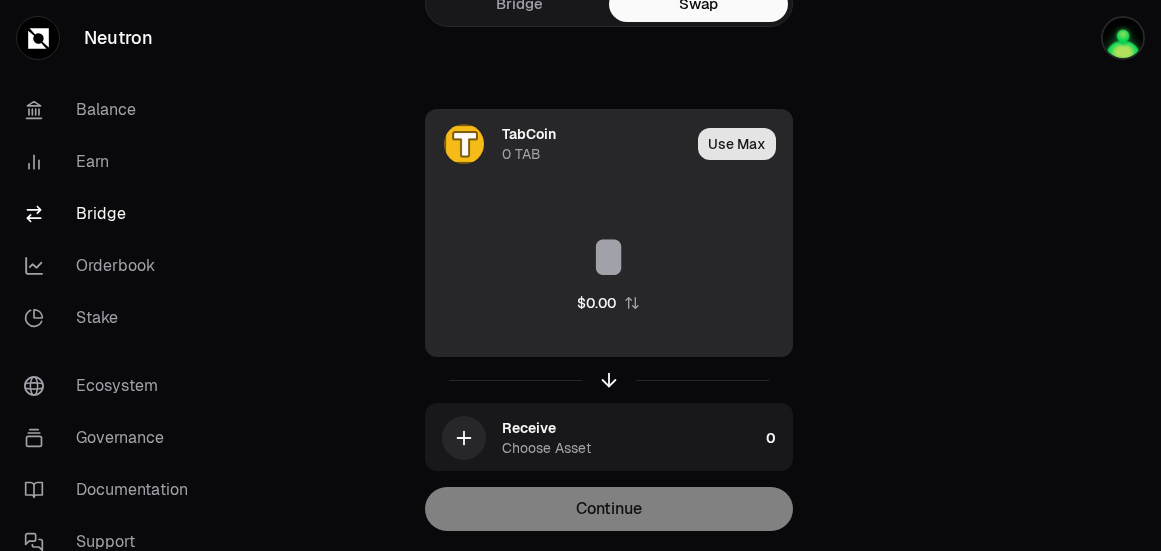 type on "*" 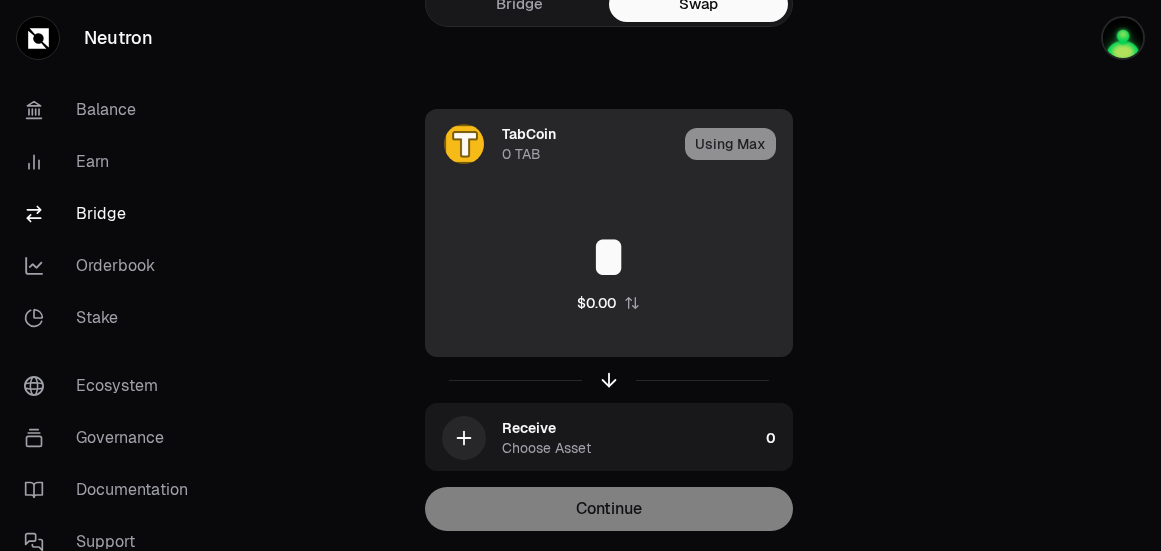 click on "Using Max" at bounding box center [738, 144] 